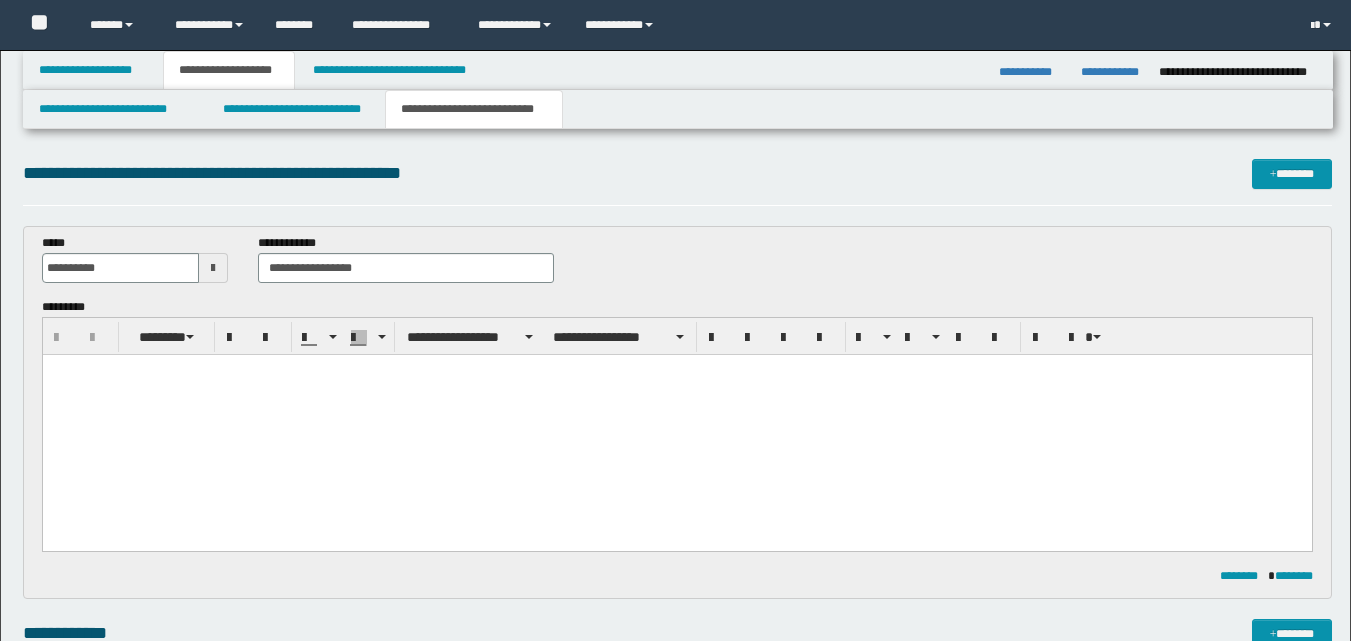 scroll, scrollTop: 0, scrollLeft: 0, axis: both 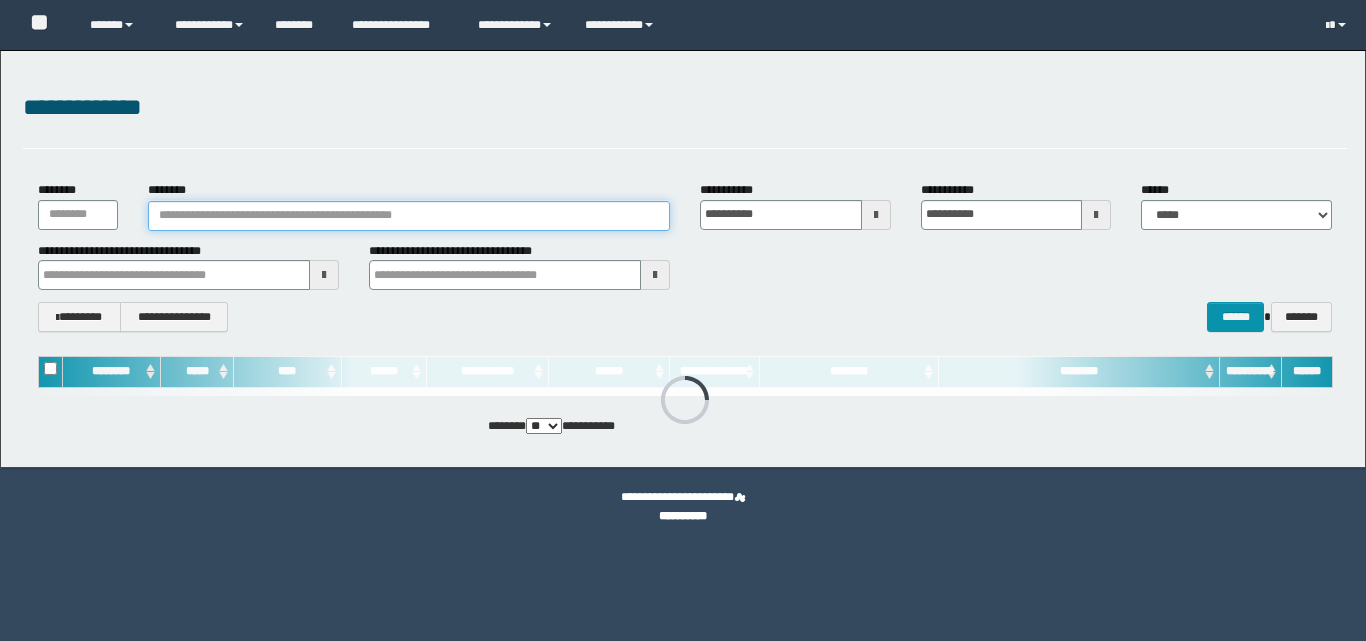 click on "********" at bounding box center (409, 216) 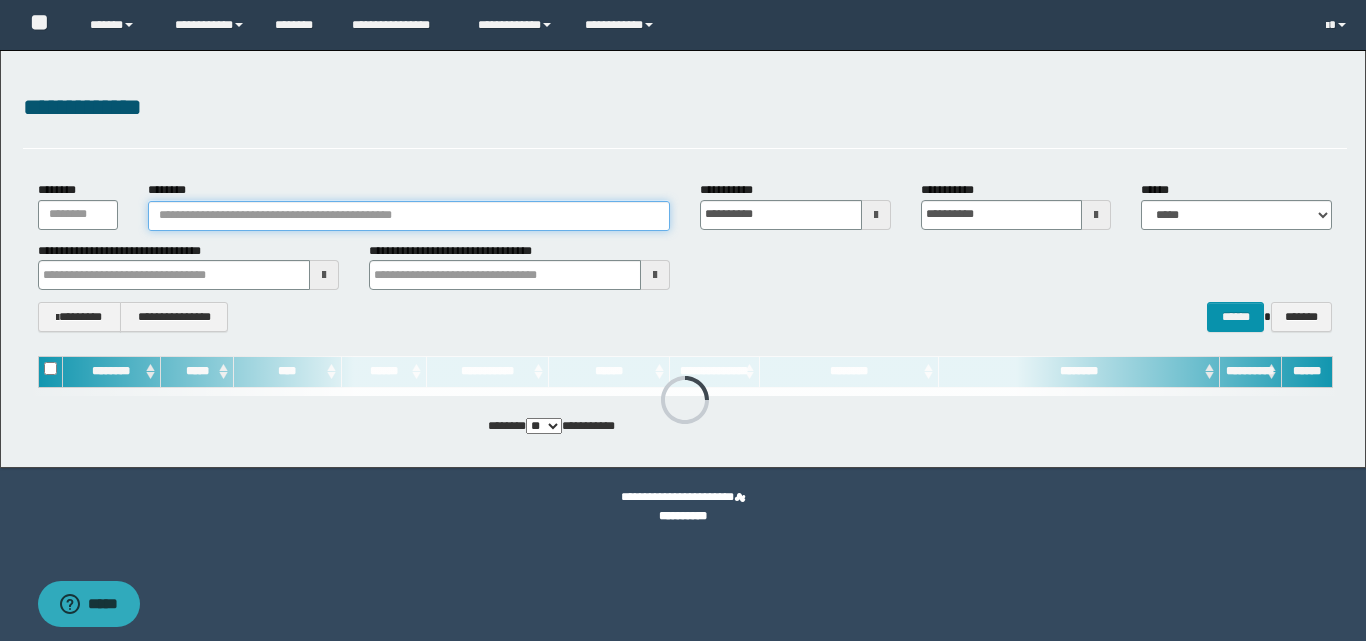 scroll, scrollTop: 0, scrollLeft: 0, axis: both 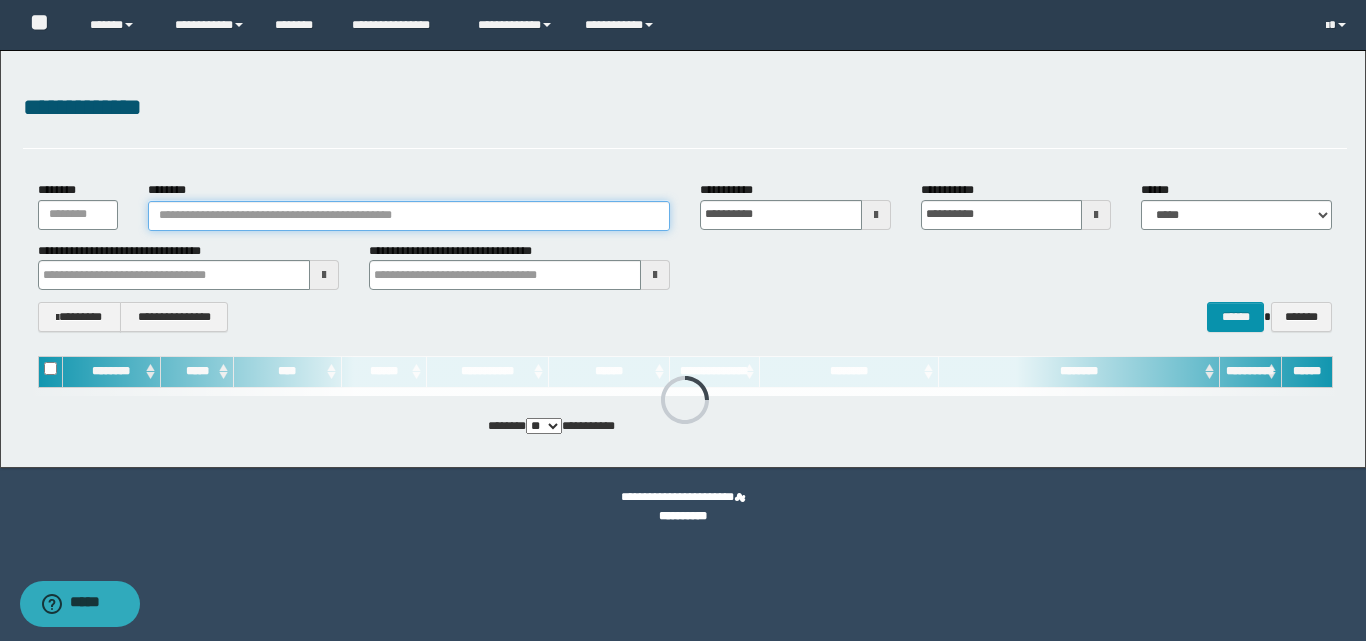 paste on "*******" 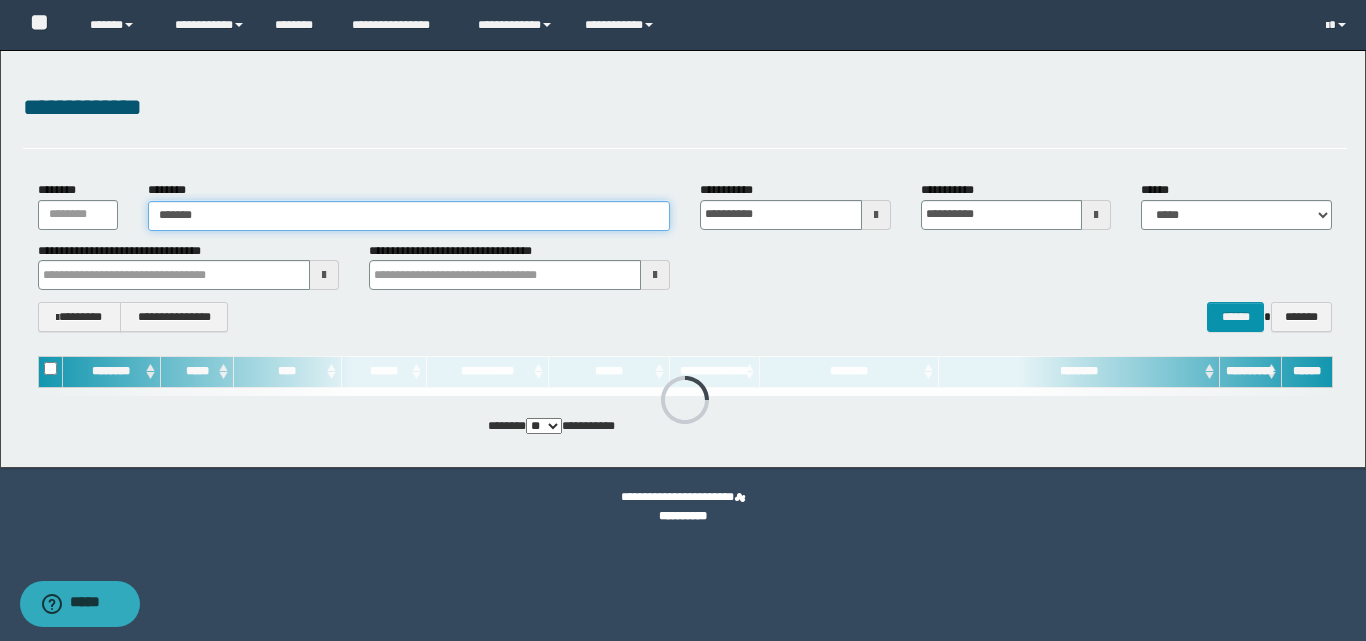 type on "*******" 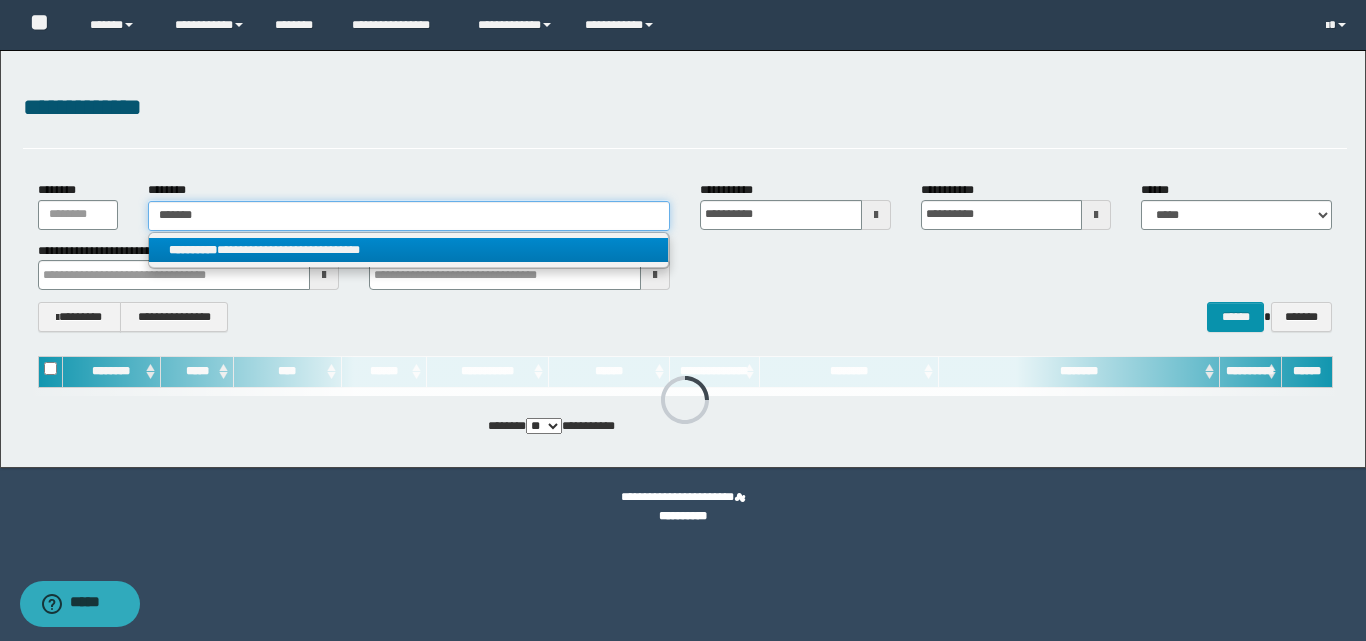 type on "*******" 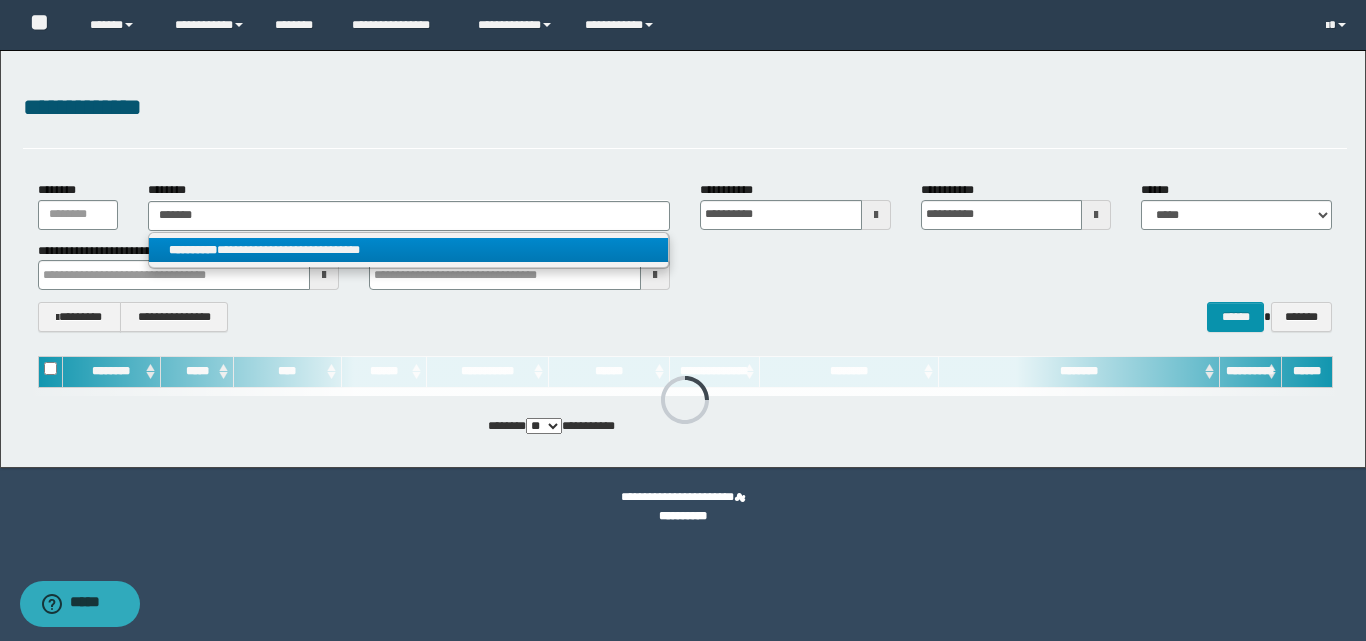 click on "**********" at bounding box center [408, 250] 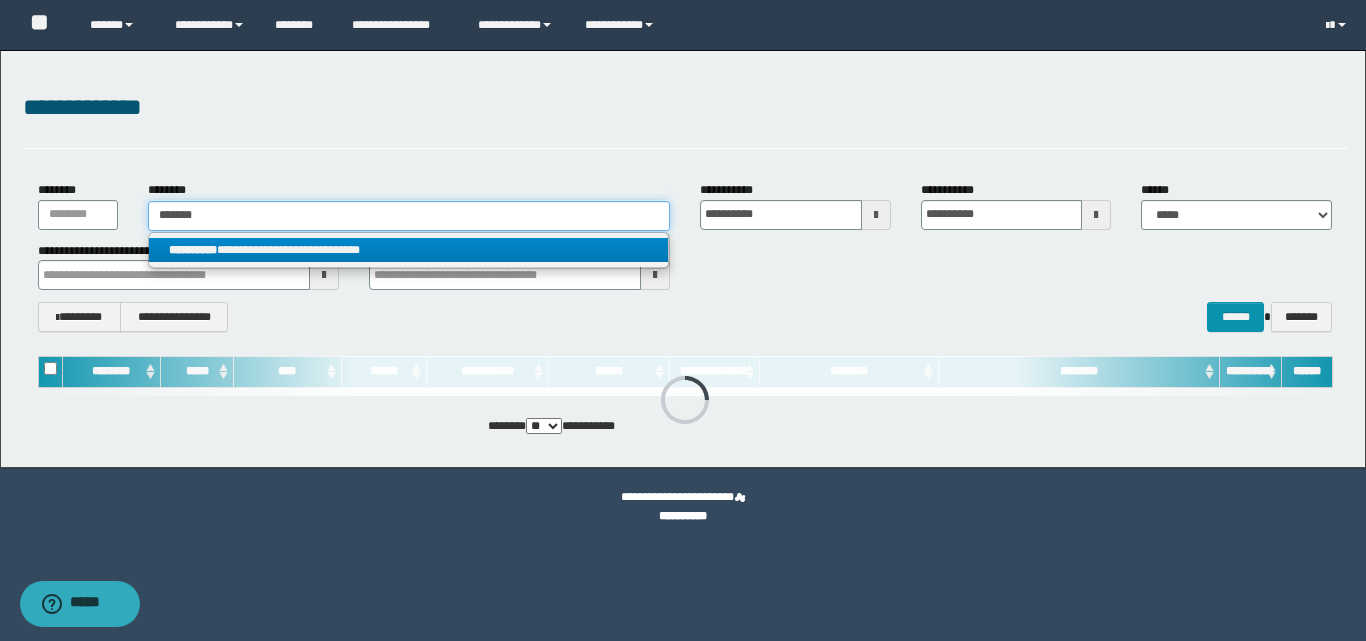 type 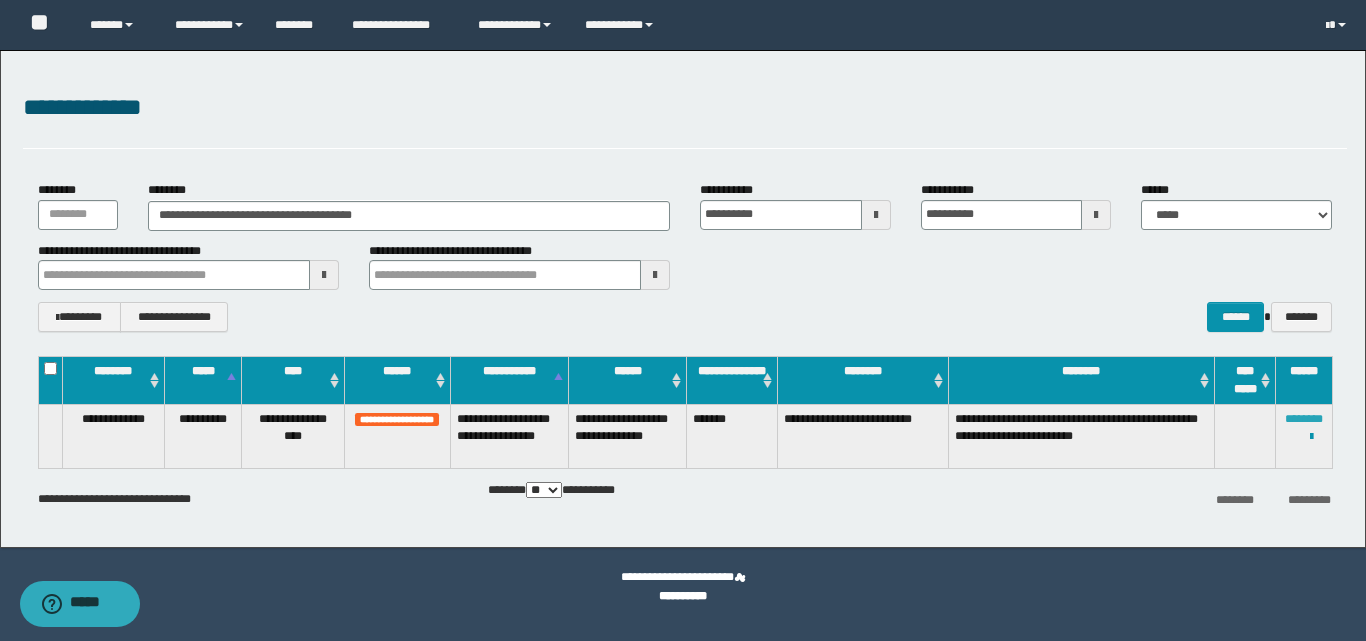 click on "********" at bounding box center [1304, 419] 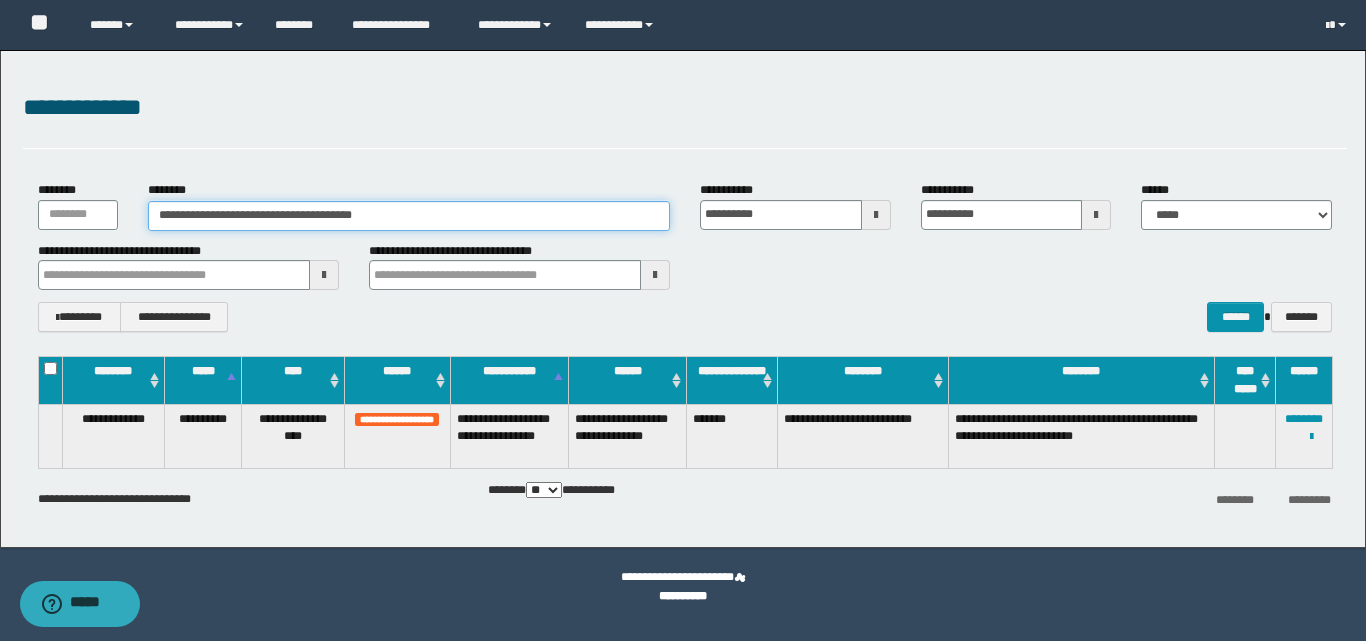 drag, startPoint x: 405, startPoint y: 214, endPoint x: 117, endPoint y: 227, distance: 288.29324 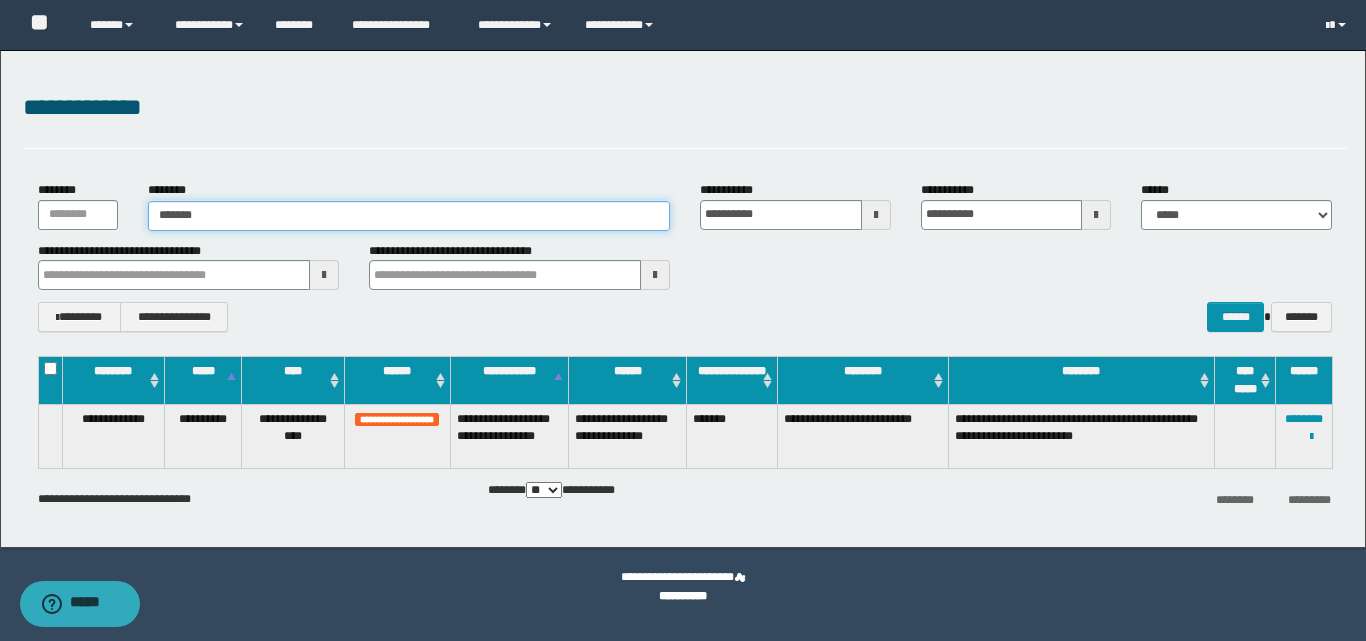 type on "*******" 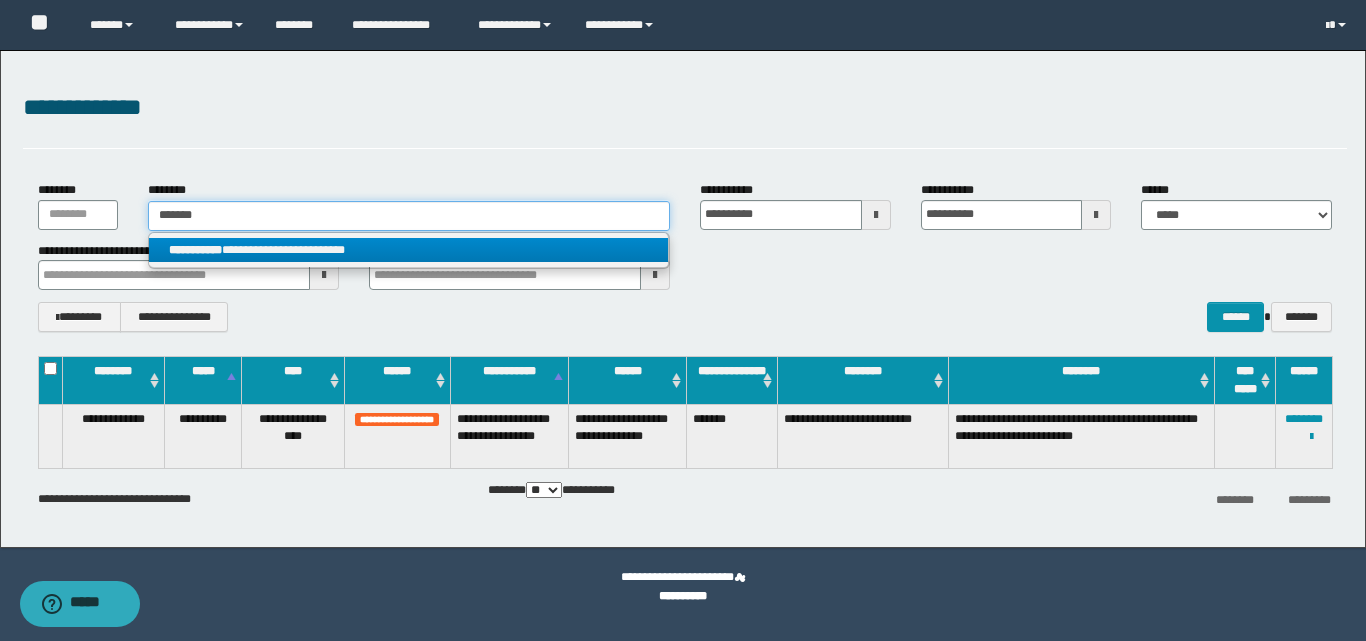 type on "*******" 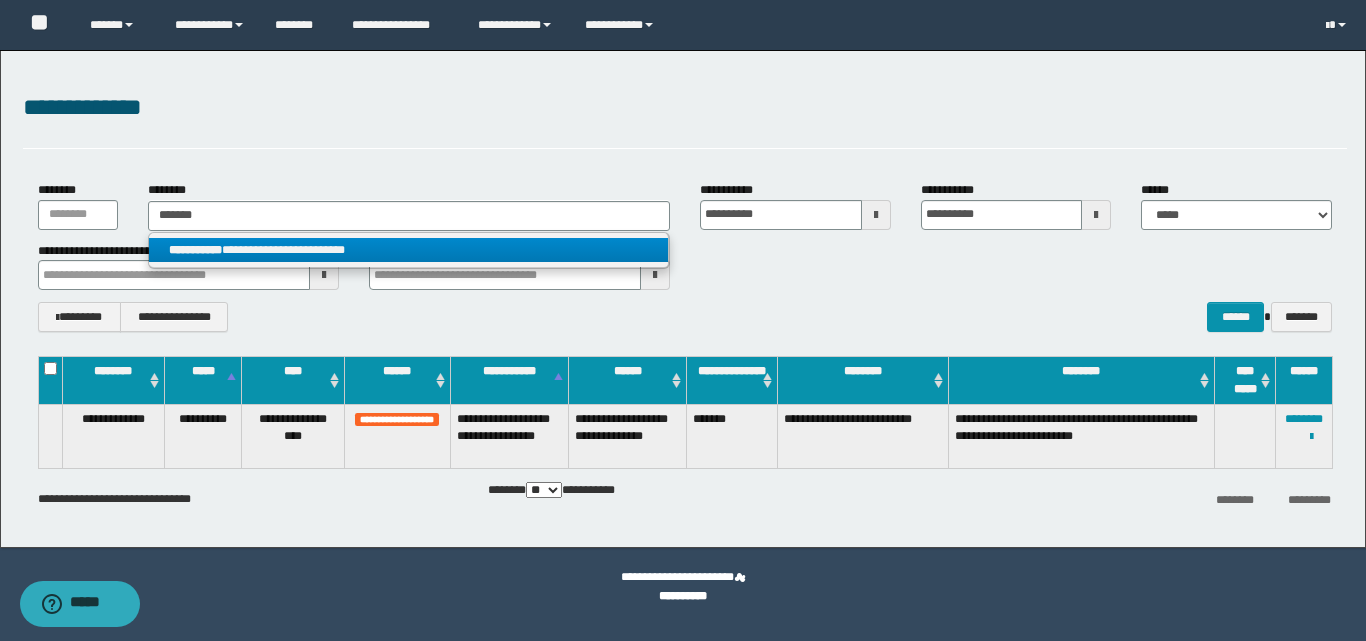 click on "**********" at bounding box center (408, 250) 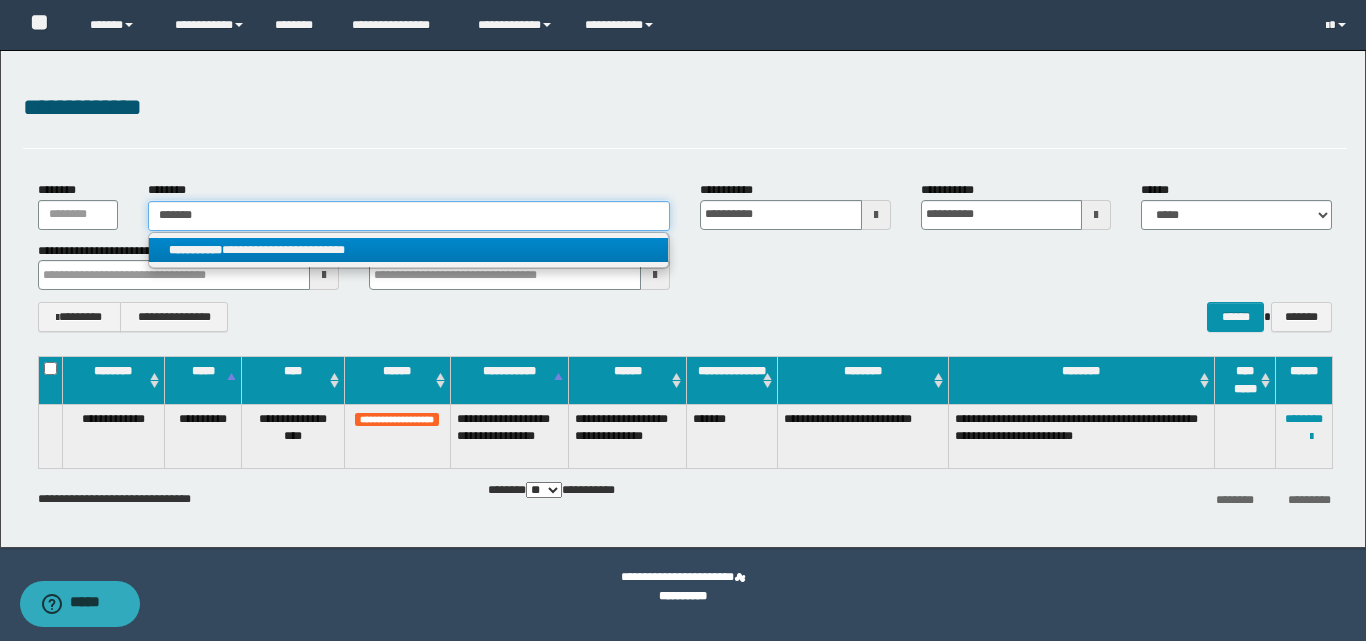 type 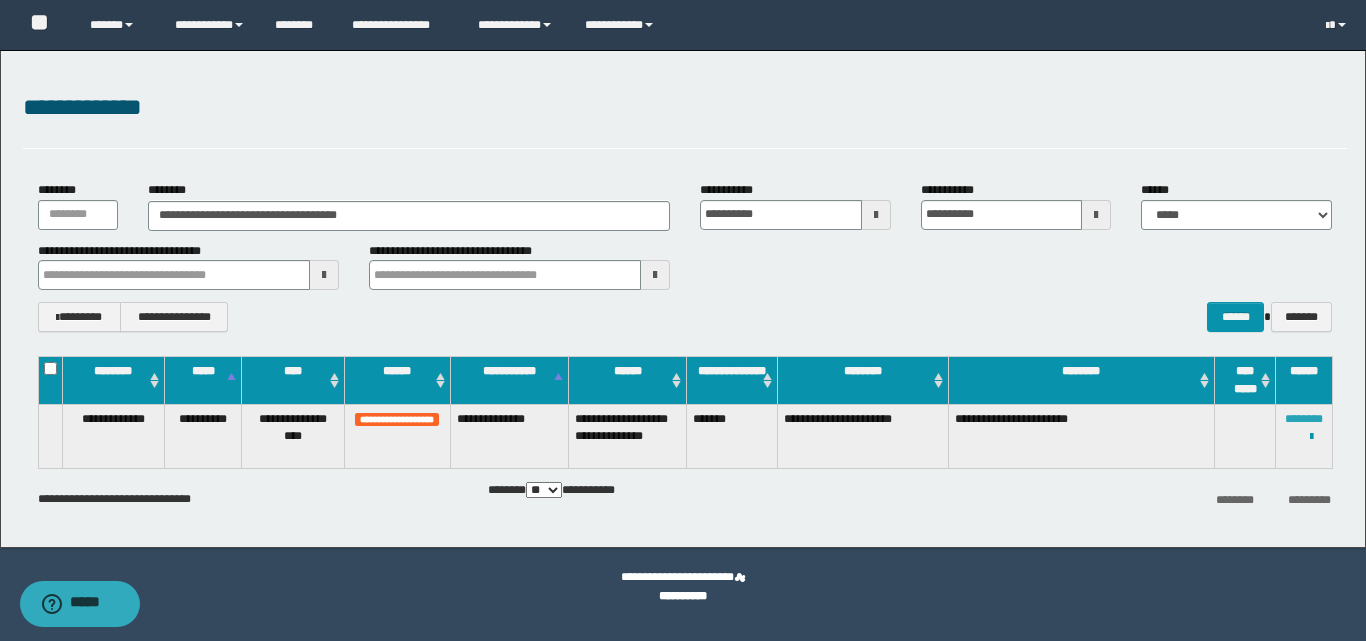 click on "********" at bounding box center (1304, 419) 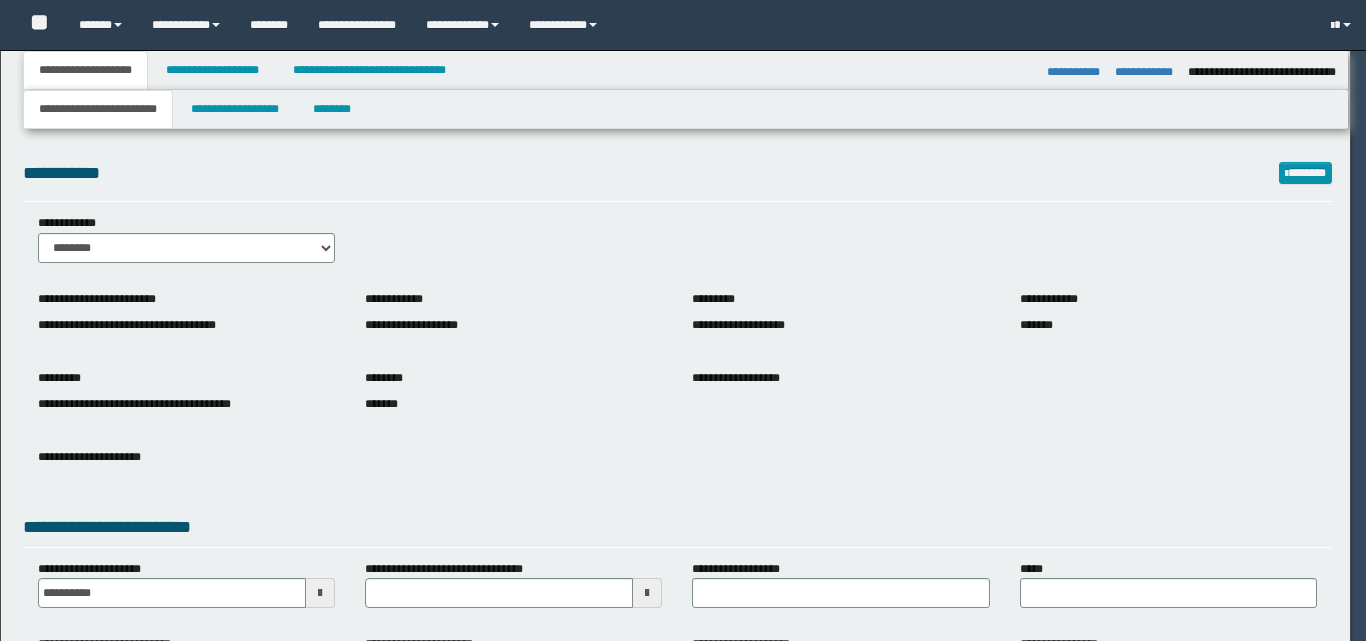 select on "**" 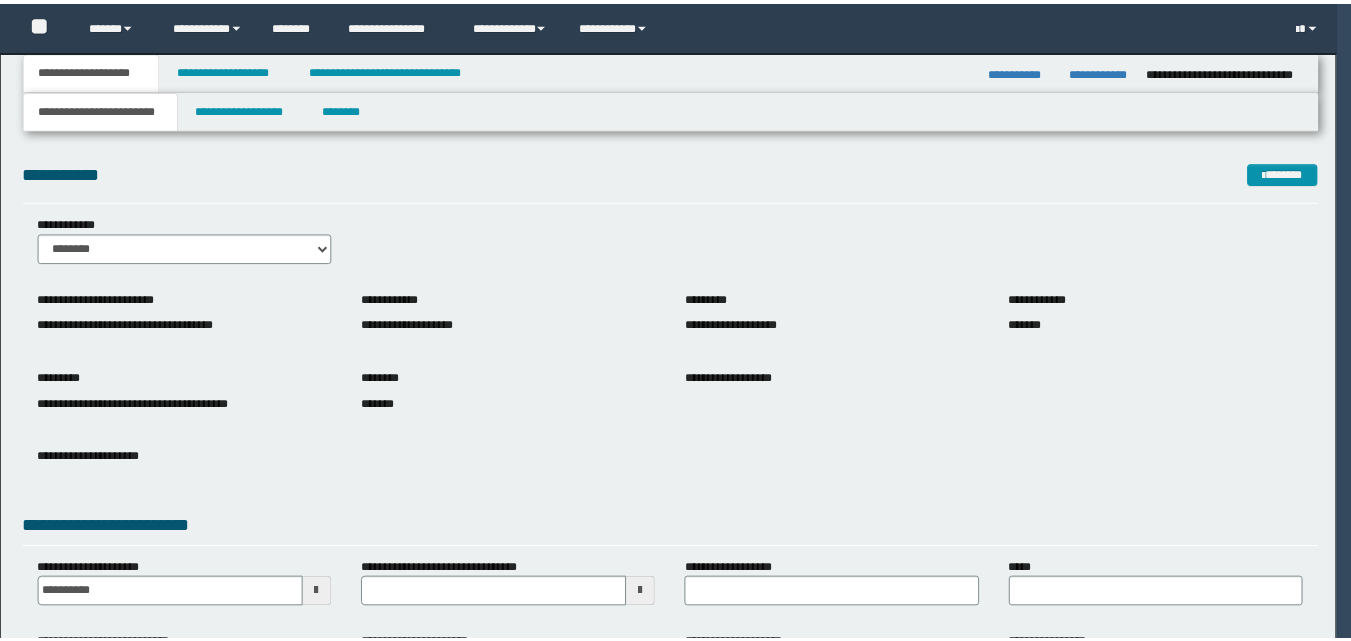 scroll, scrollTop: 0, scrollLeft: 0, axis: both 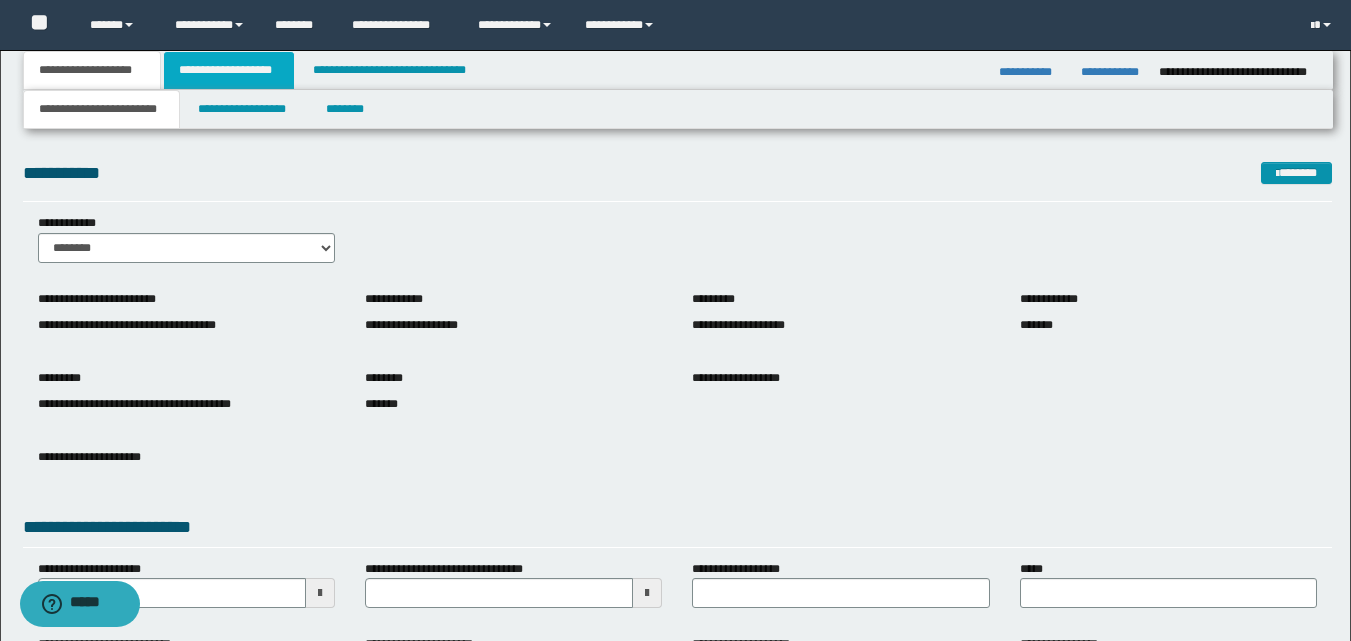click on "**********" at bounding box center [229, 70] 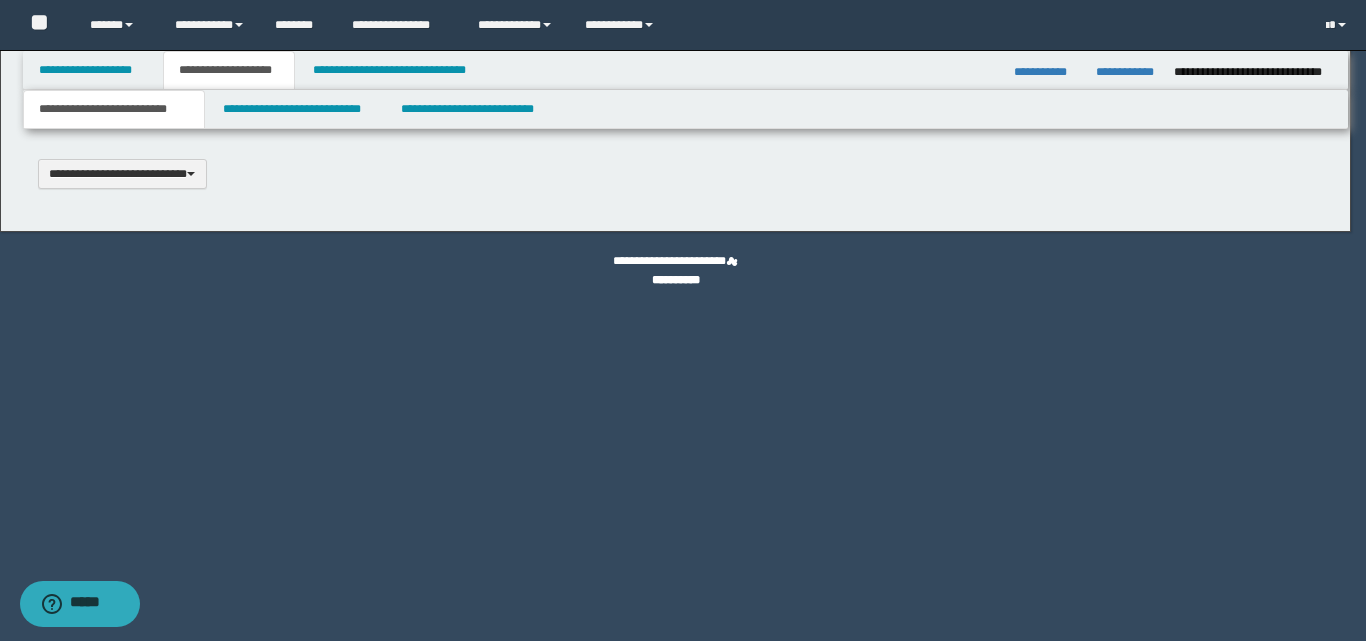 type 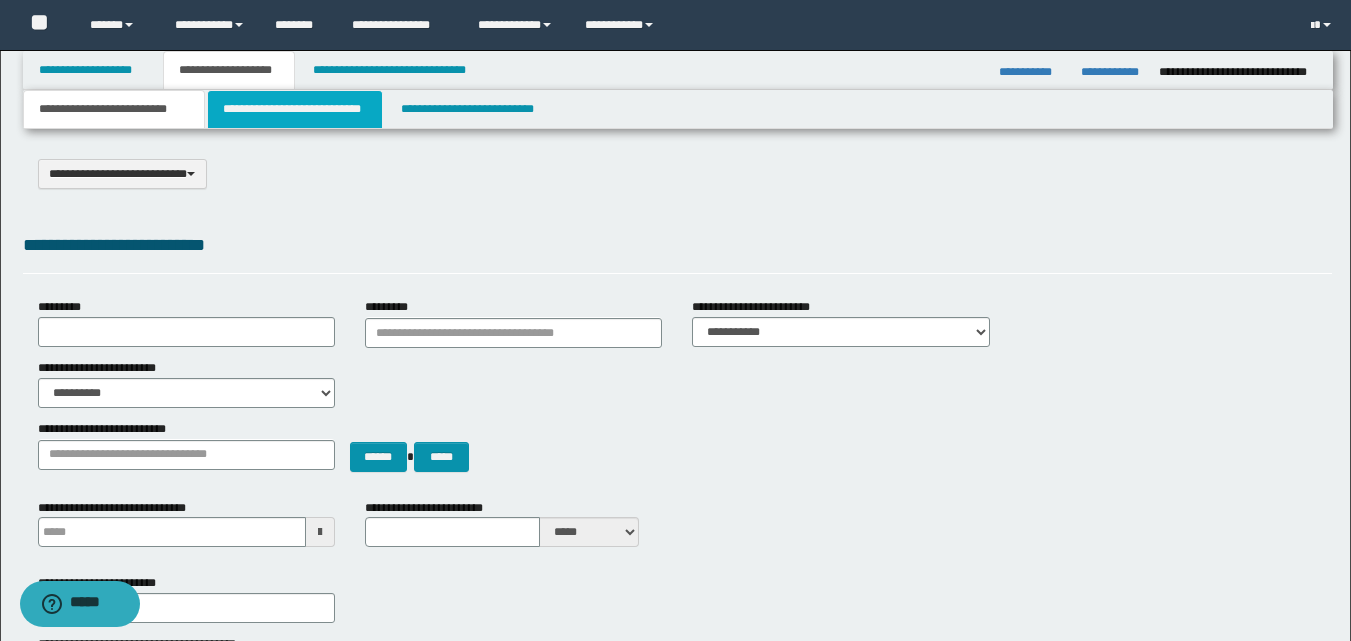 click on "**********" at bounding box center [295, 109] 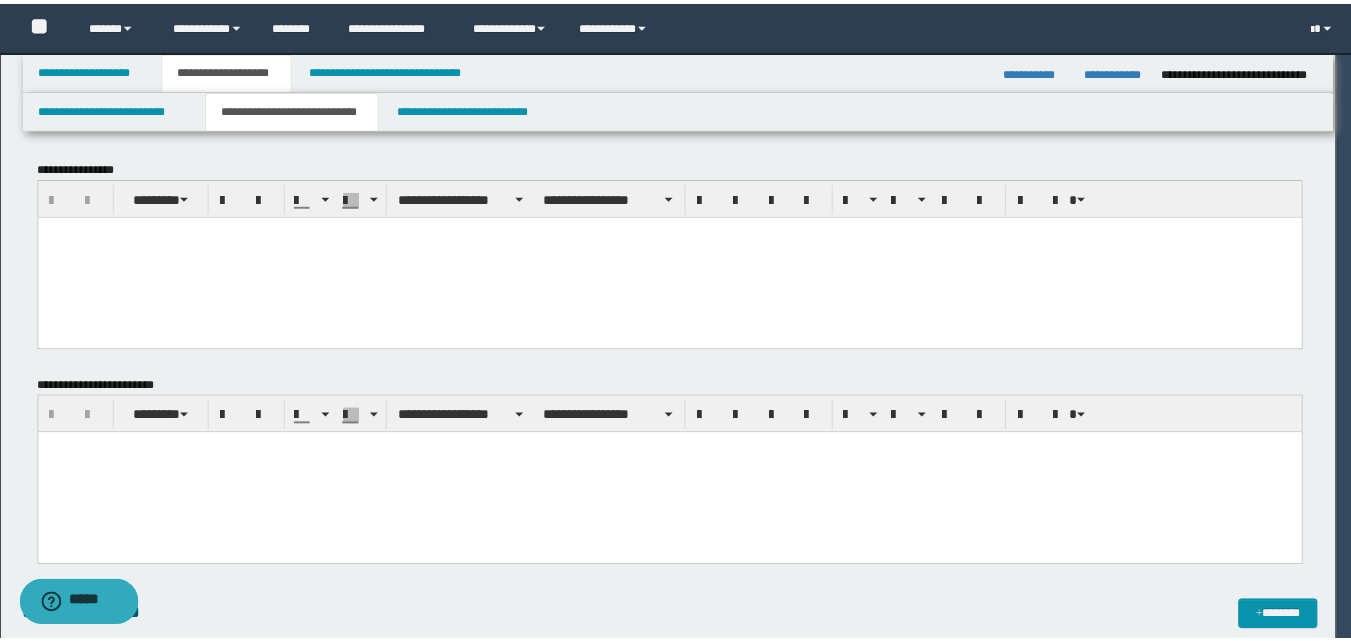 scroll, scrollTop: 0, scrollLeft: 0, axis: both 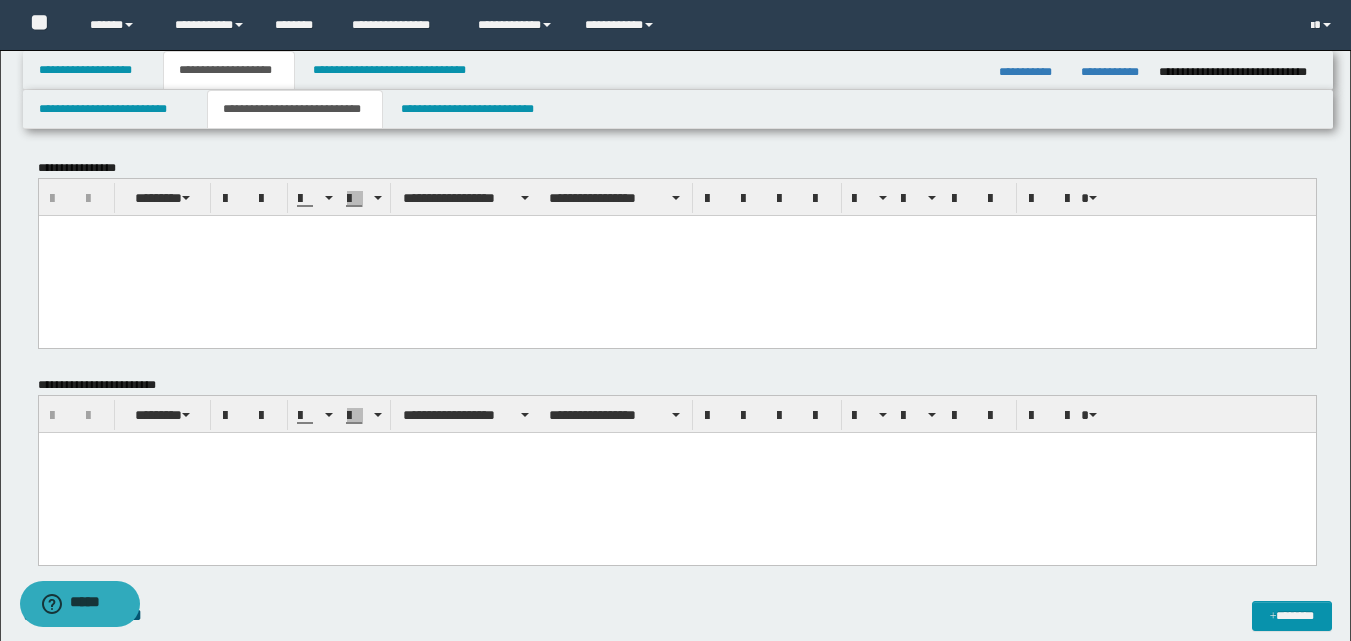 click at bounding box center (676, 472) 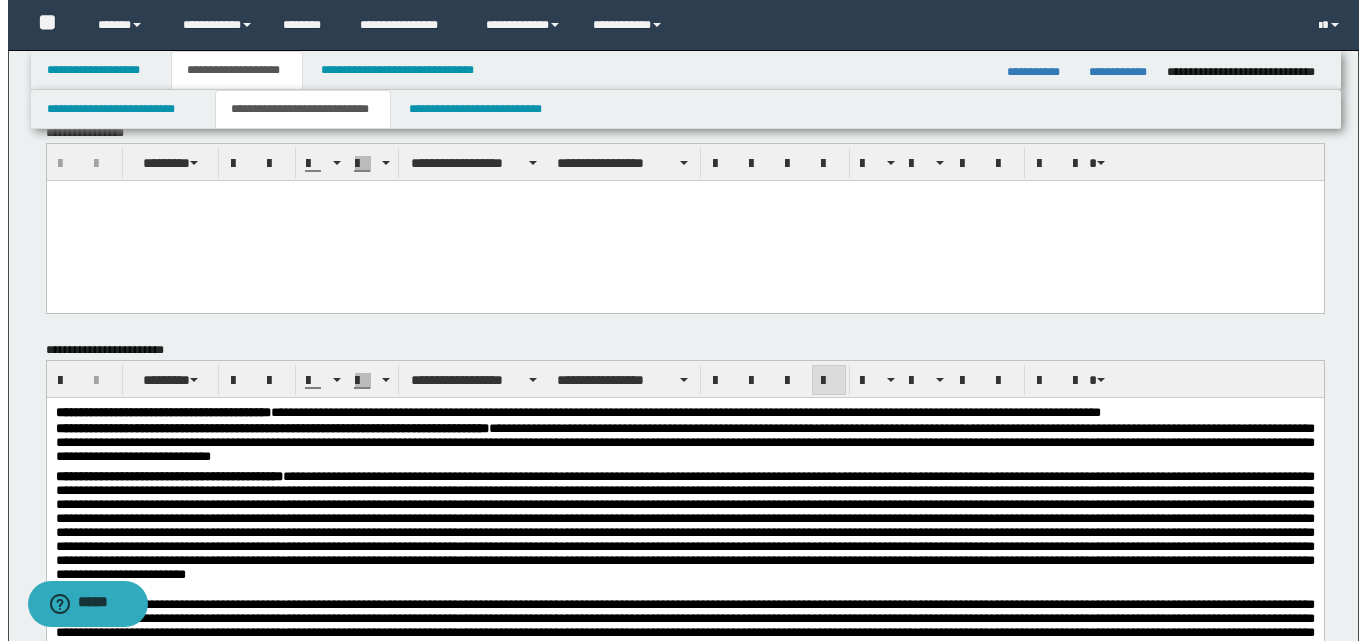 scroll, scrollTop: 0, scrollLeft: 0, axis: both 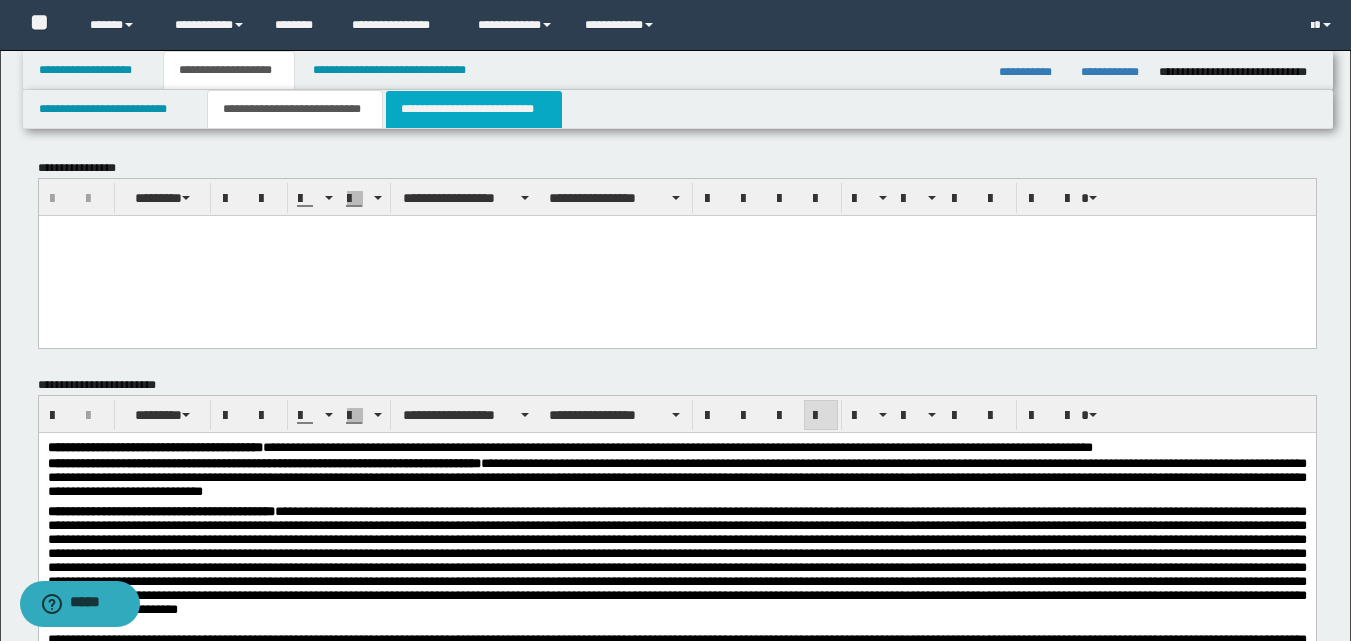 click on "**********" at bounding box center (474, 109) 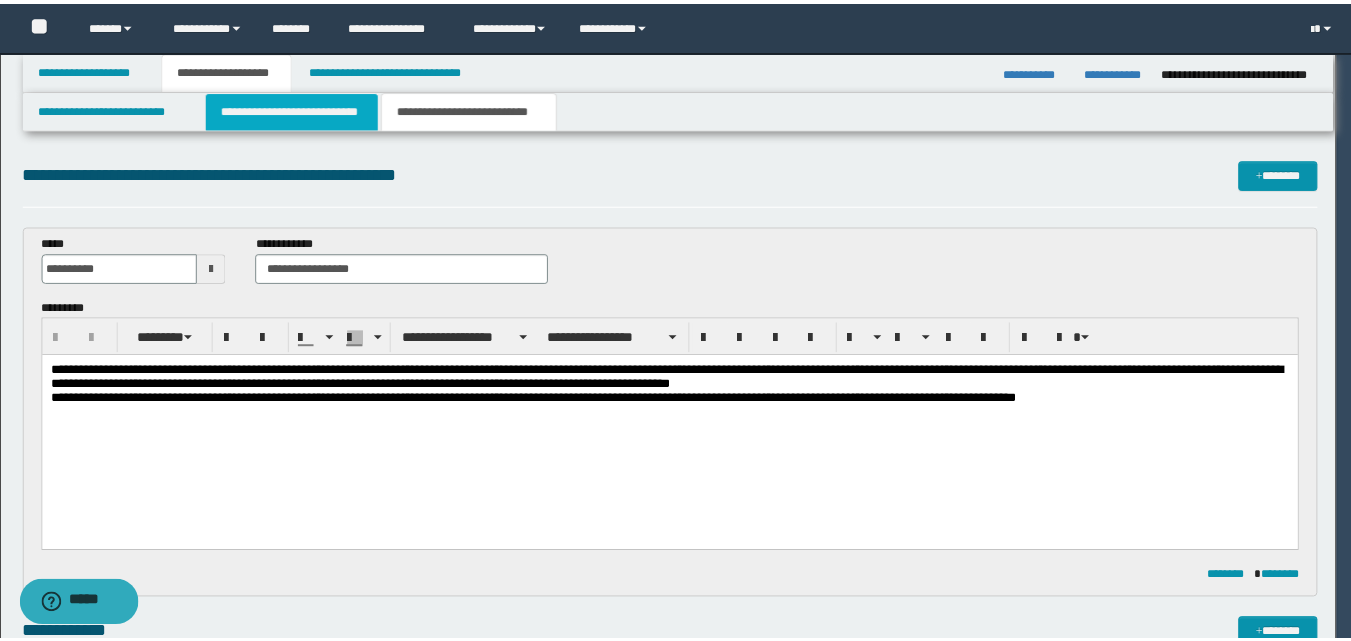 scroll, scrollTop: 0, scrollLeft: 0, axis: both 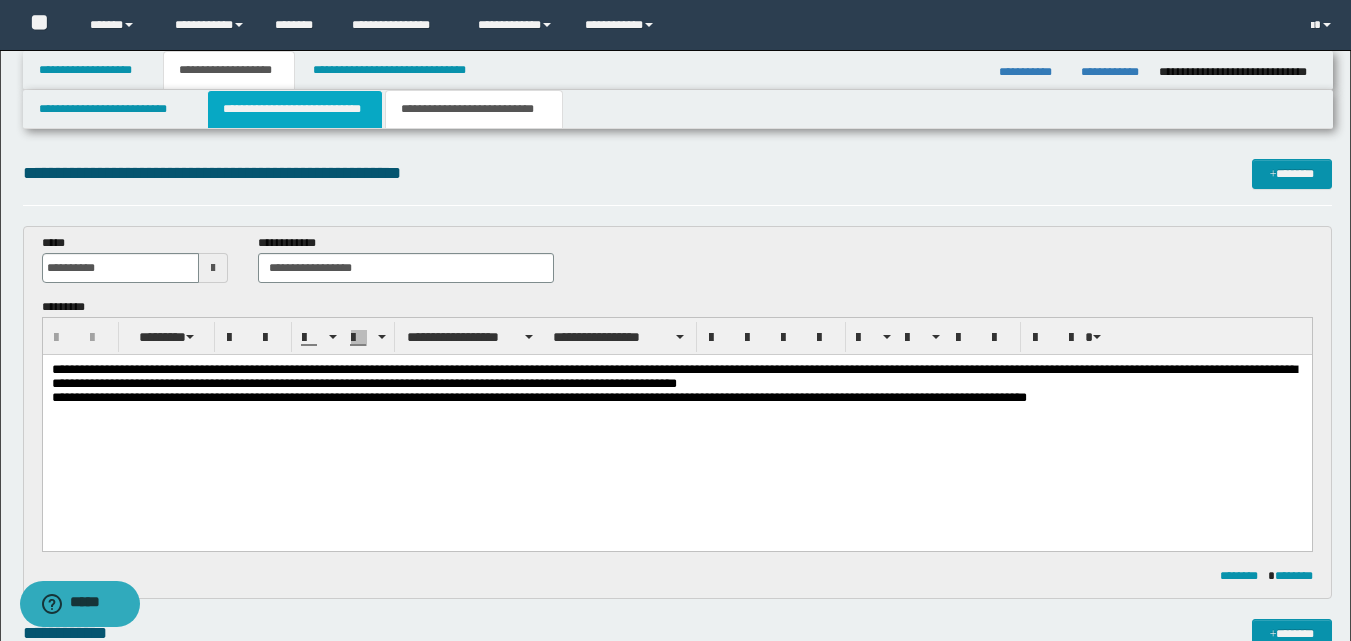 click on "**********" at bounding box center (295, 109) 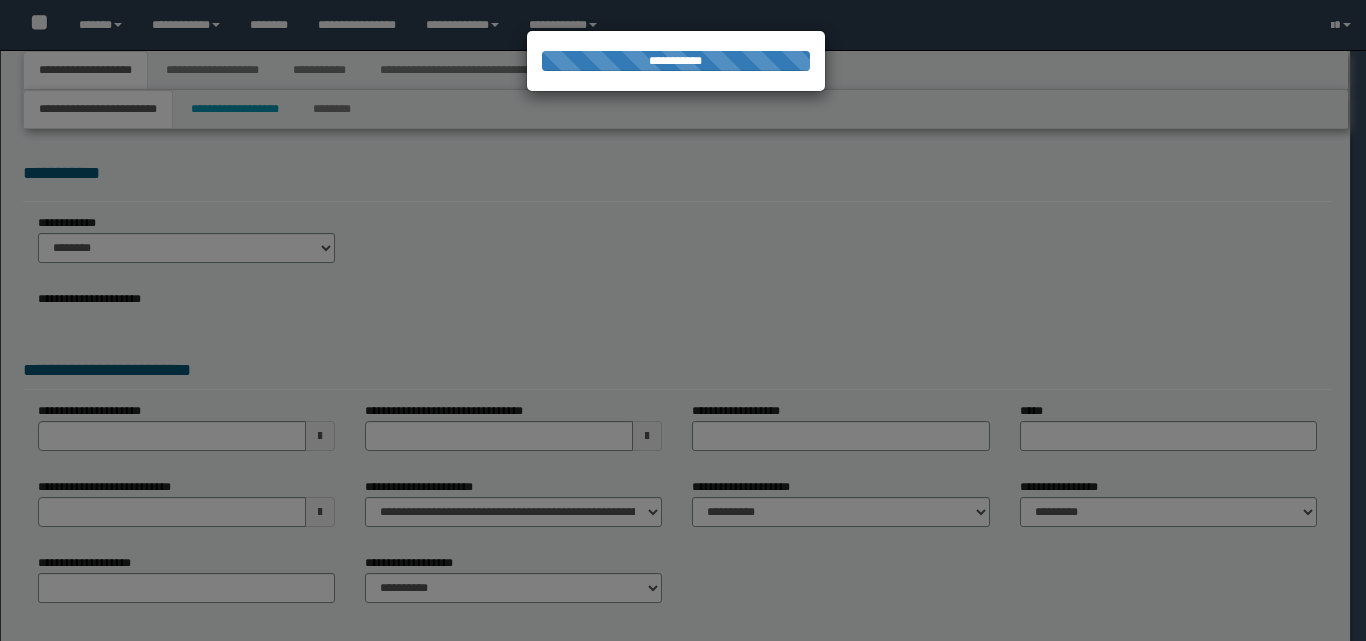 scroll, scrollTop: 0, scrollLeft: 0, axis: both 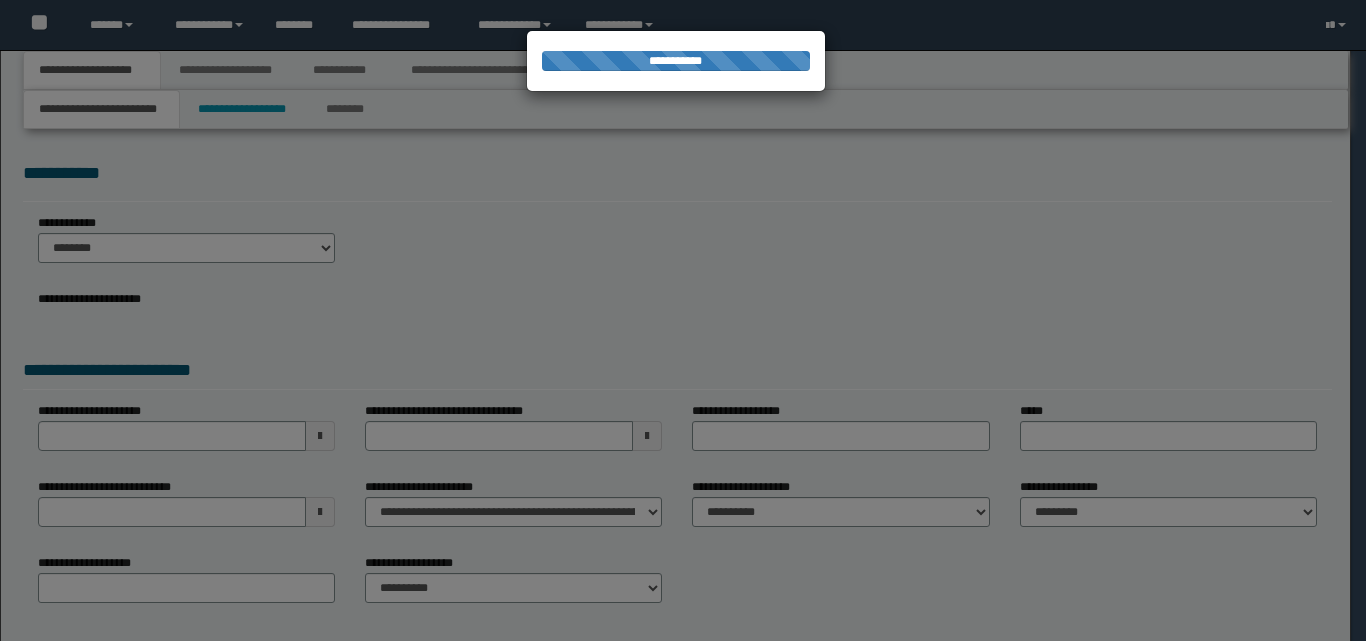 select on "*" 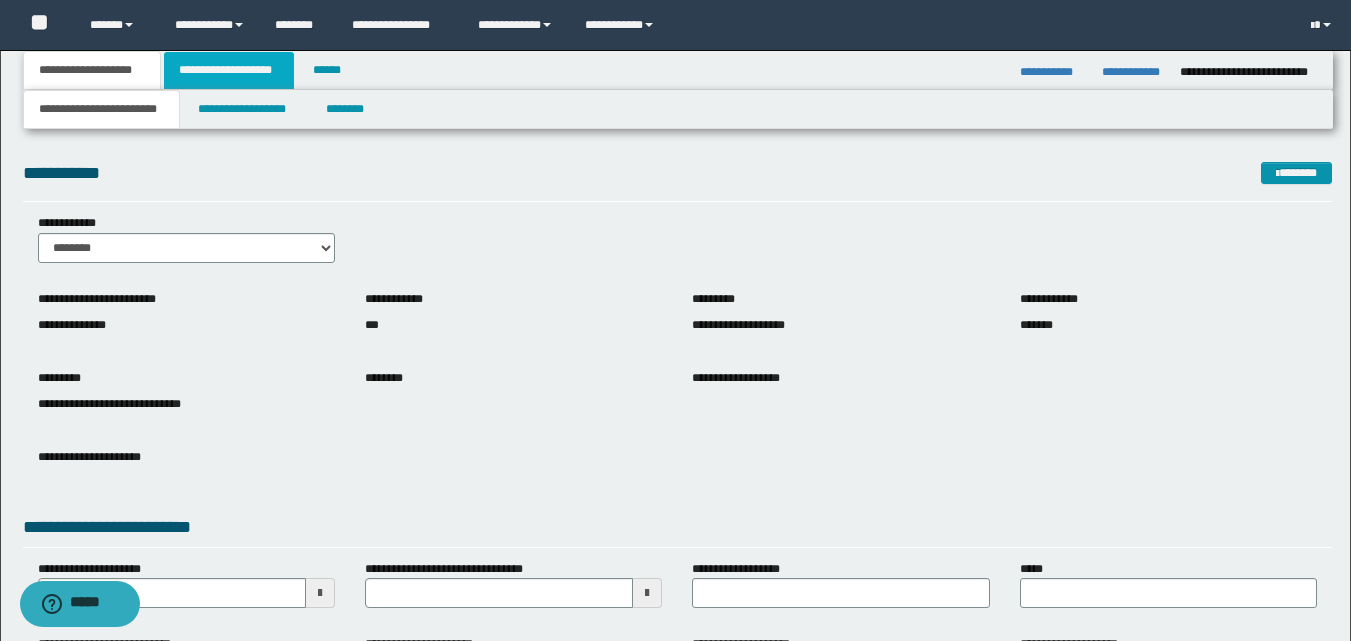 click on "**********" at bounding box center [229, 70] 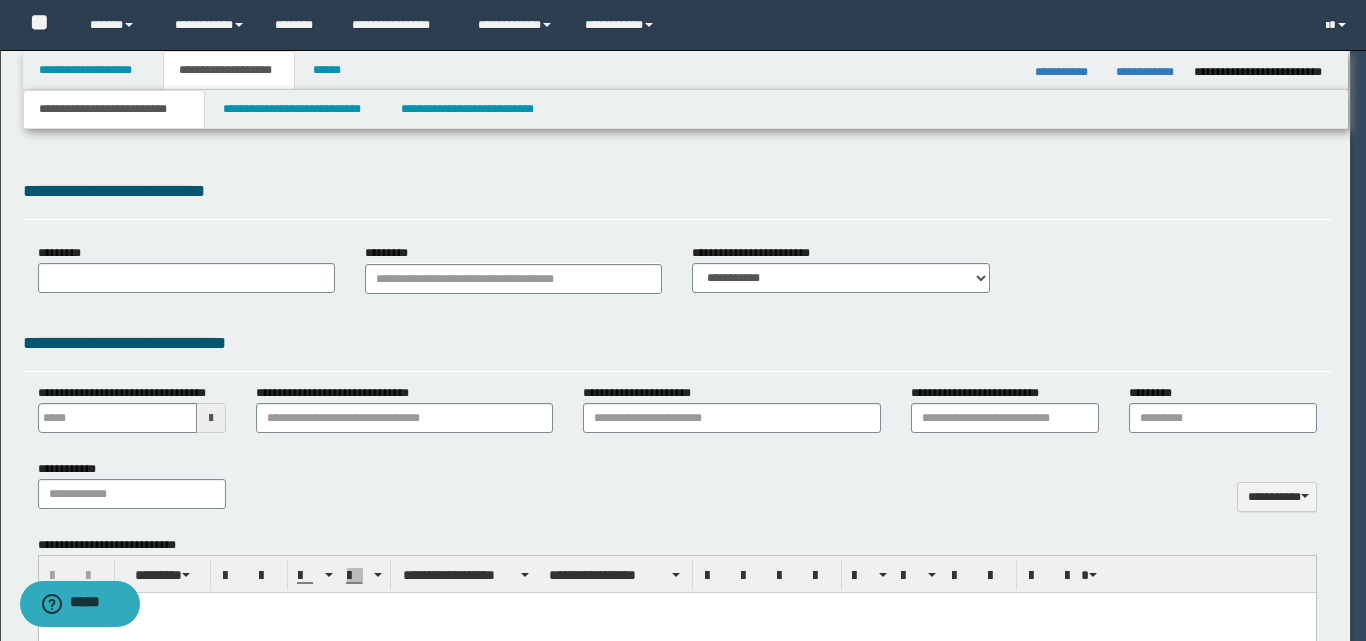 type 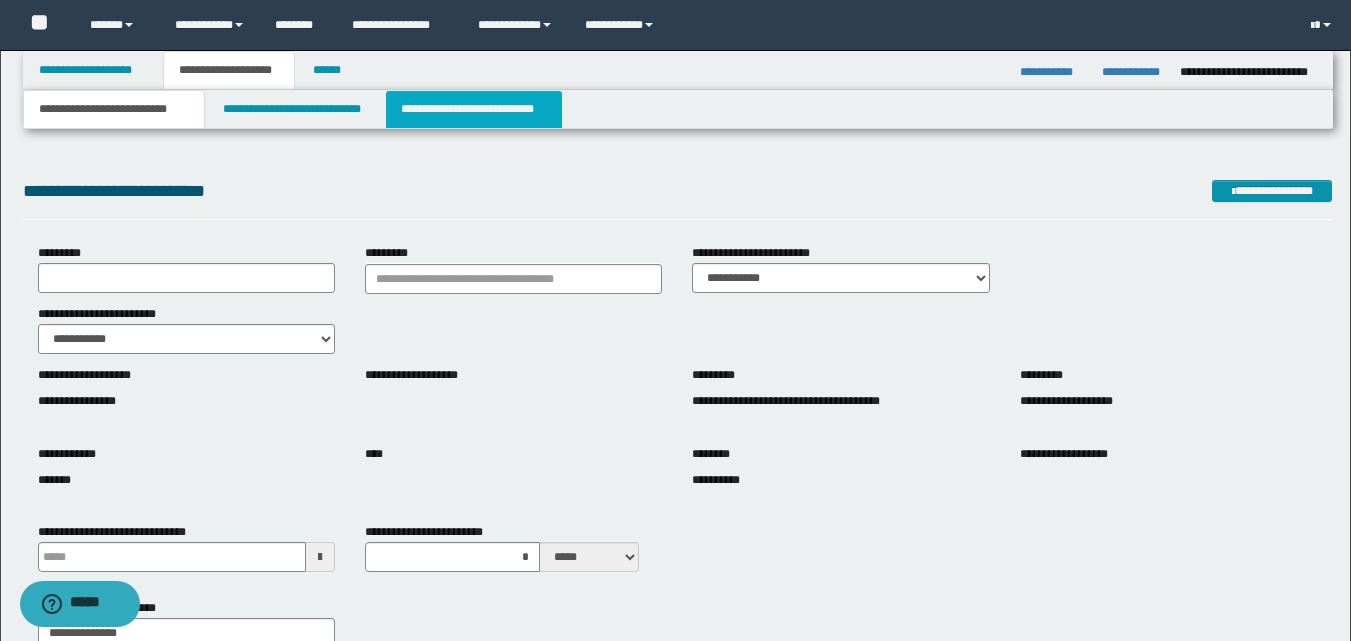 click on "**********" at bounding box center [474, 109] 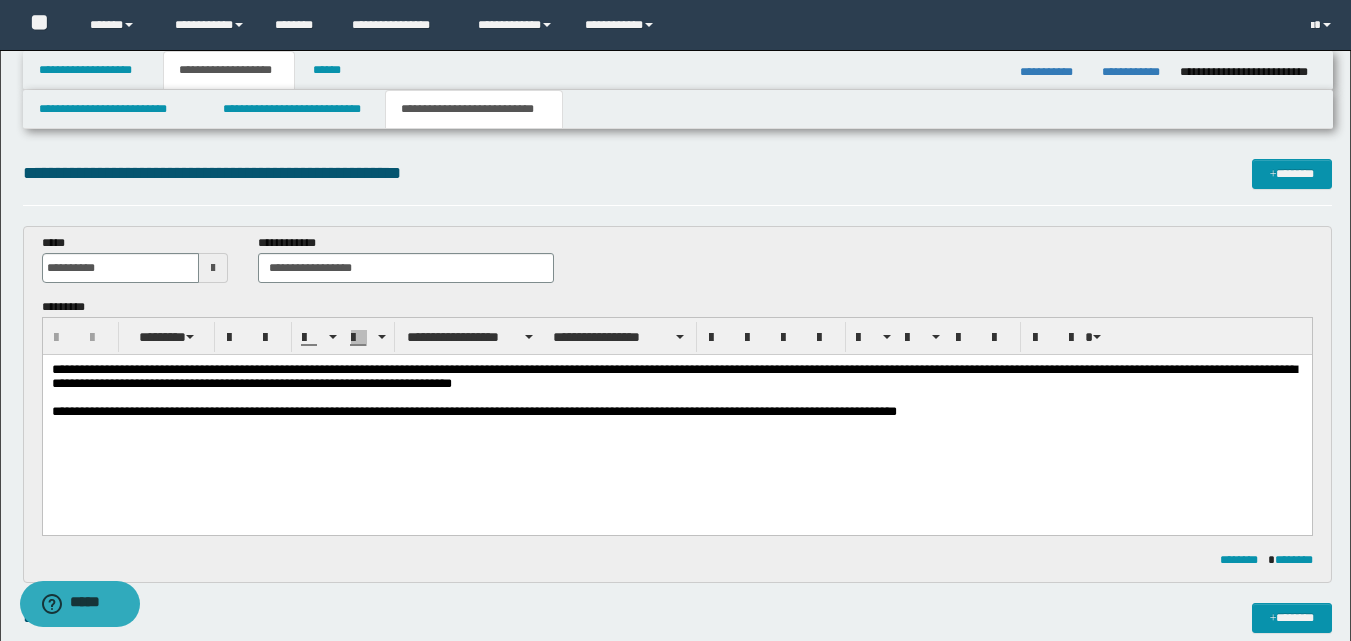 scroll, scrollTop: 0, scrollLeft: 0, axis: both 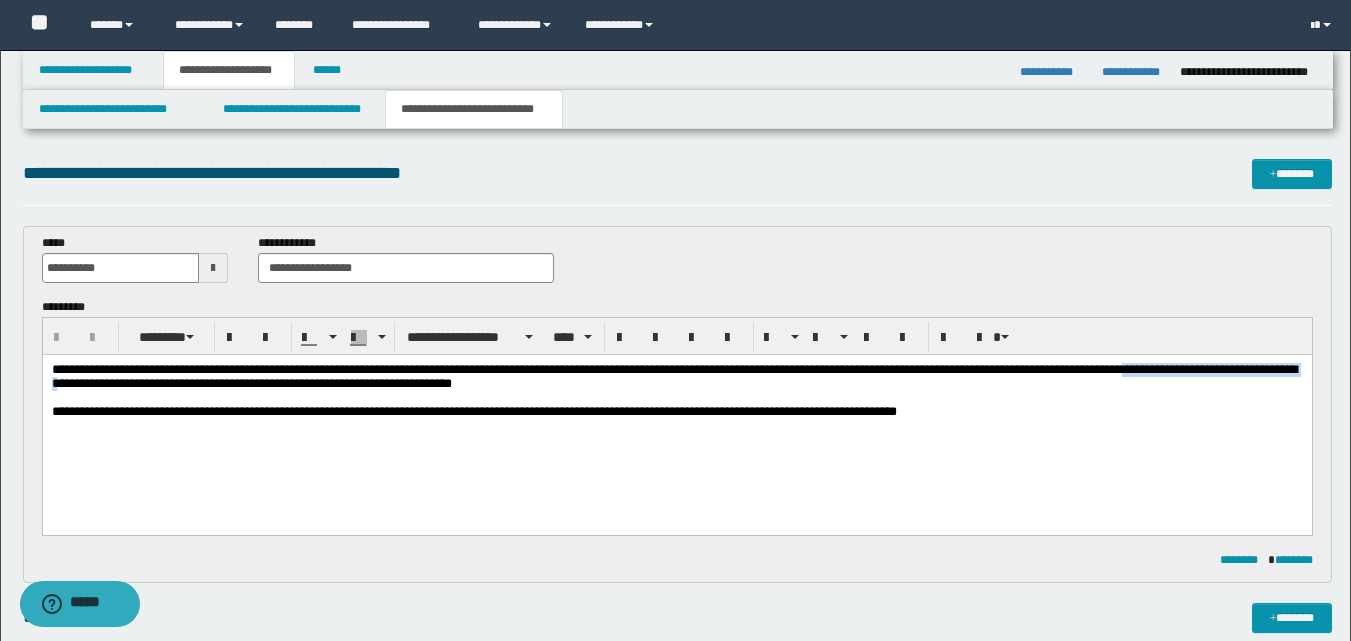 drag, startPoint x: 1222, startPoint y: 373, endPoint x: 226, endPoint y: 390, distance: 996.1451 